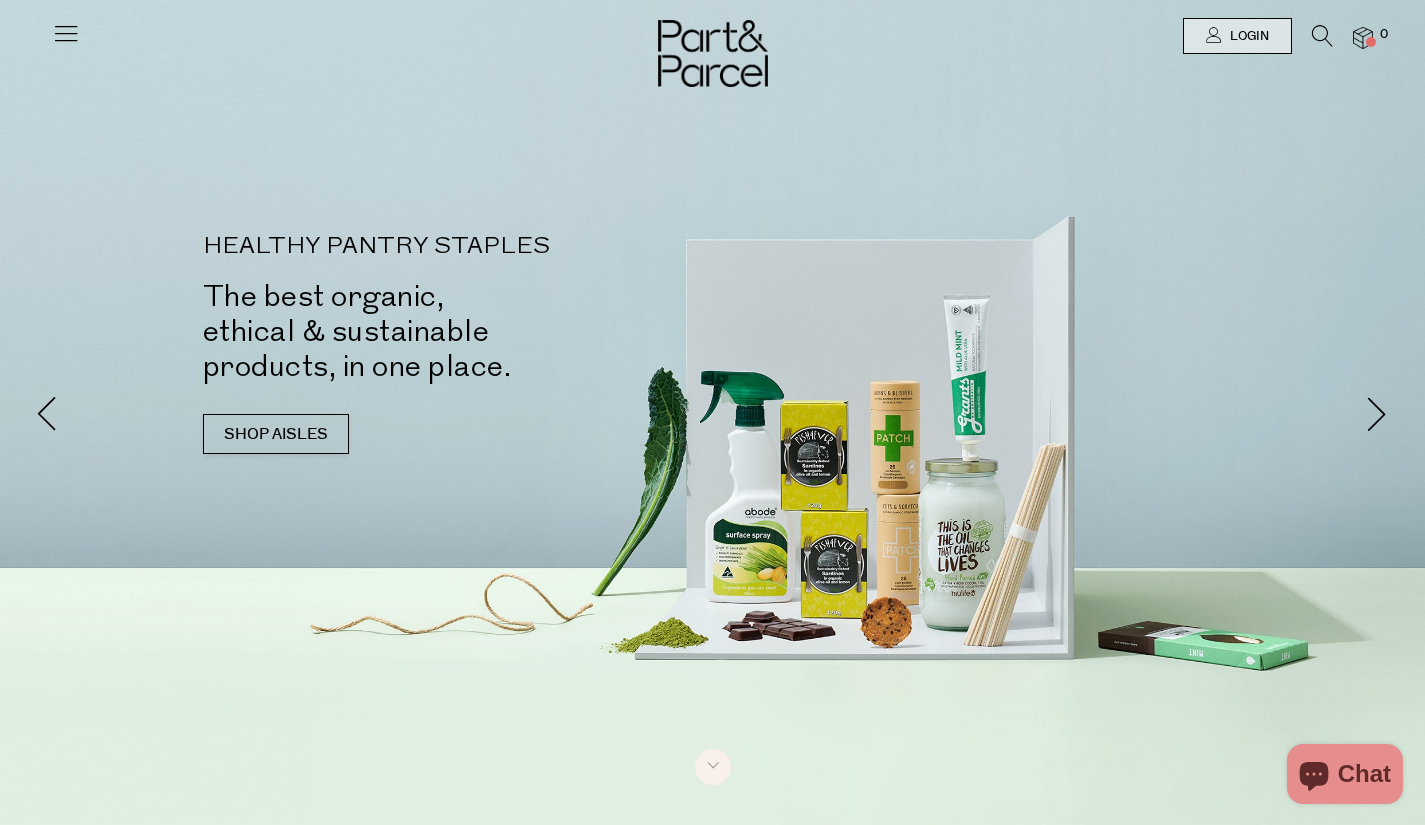 scroll, scrollTop: 0, scrollLeft: 0, axis: both 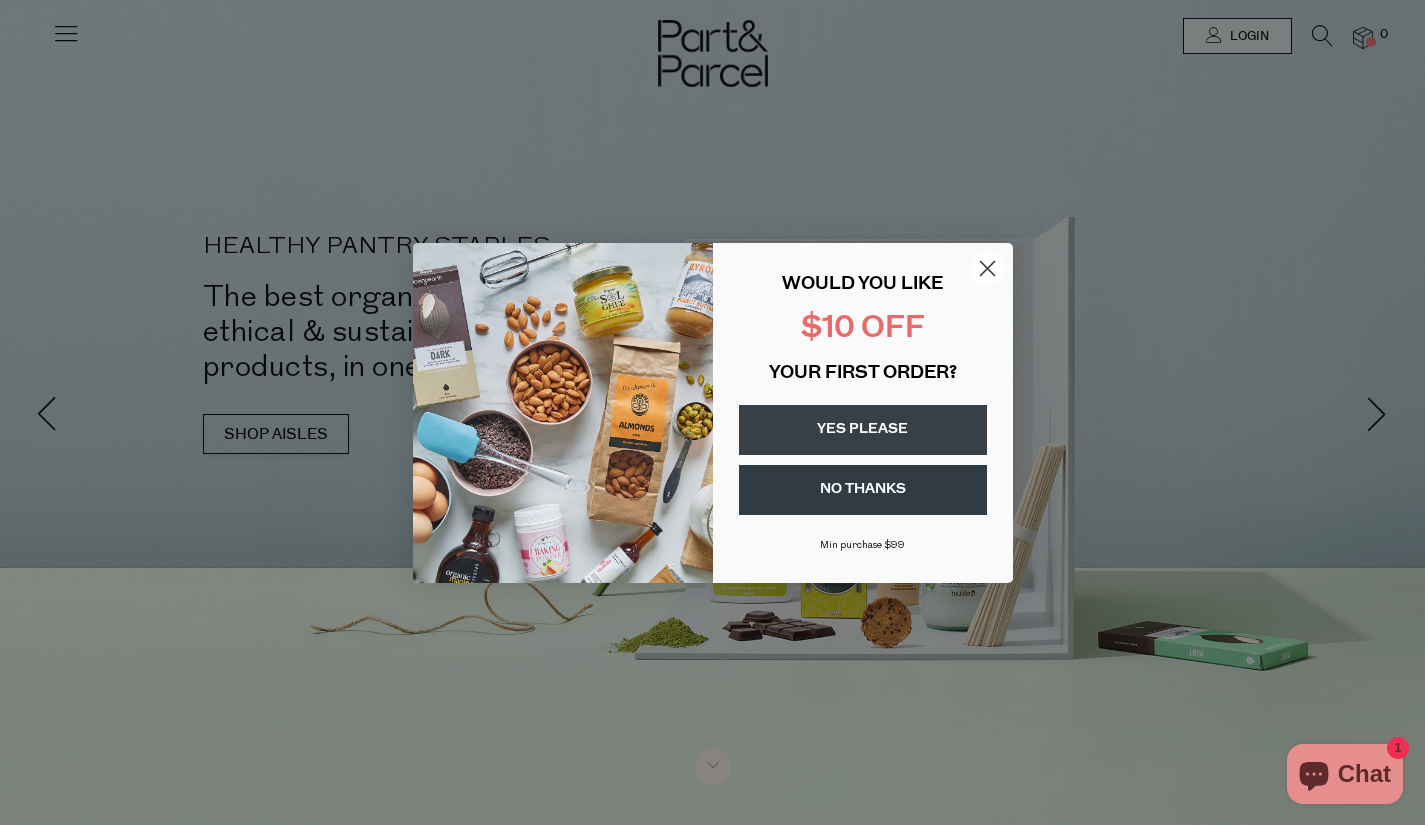 click 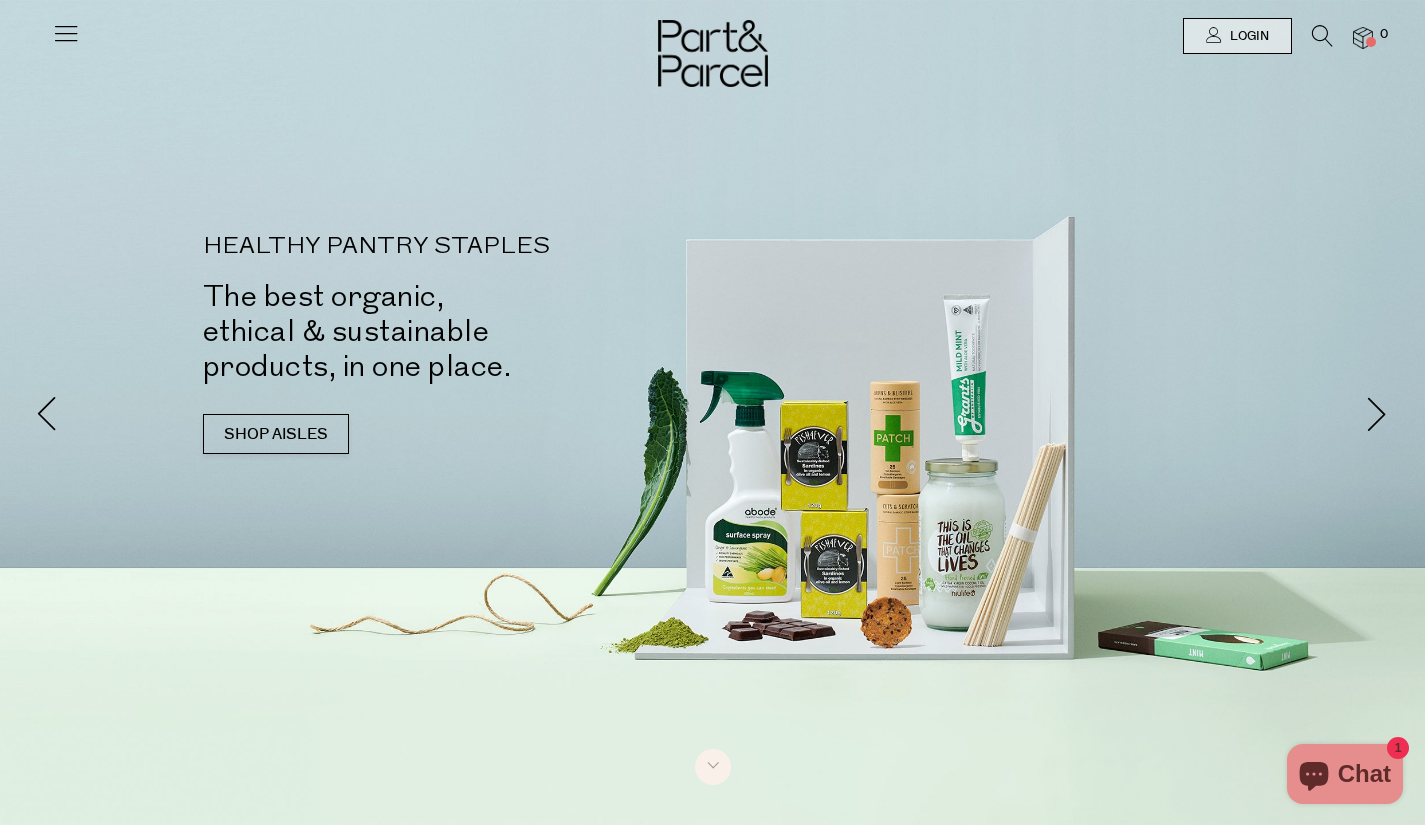 click at bounding box center [1322, 36] 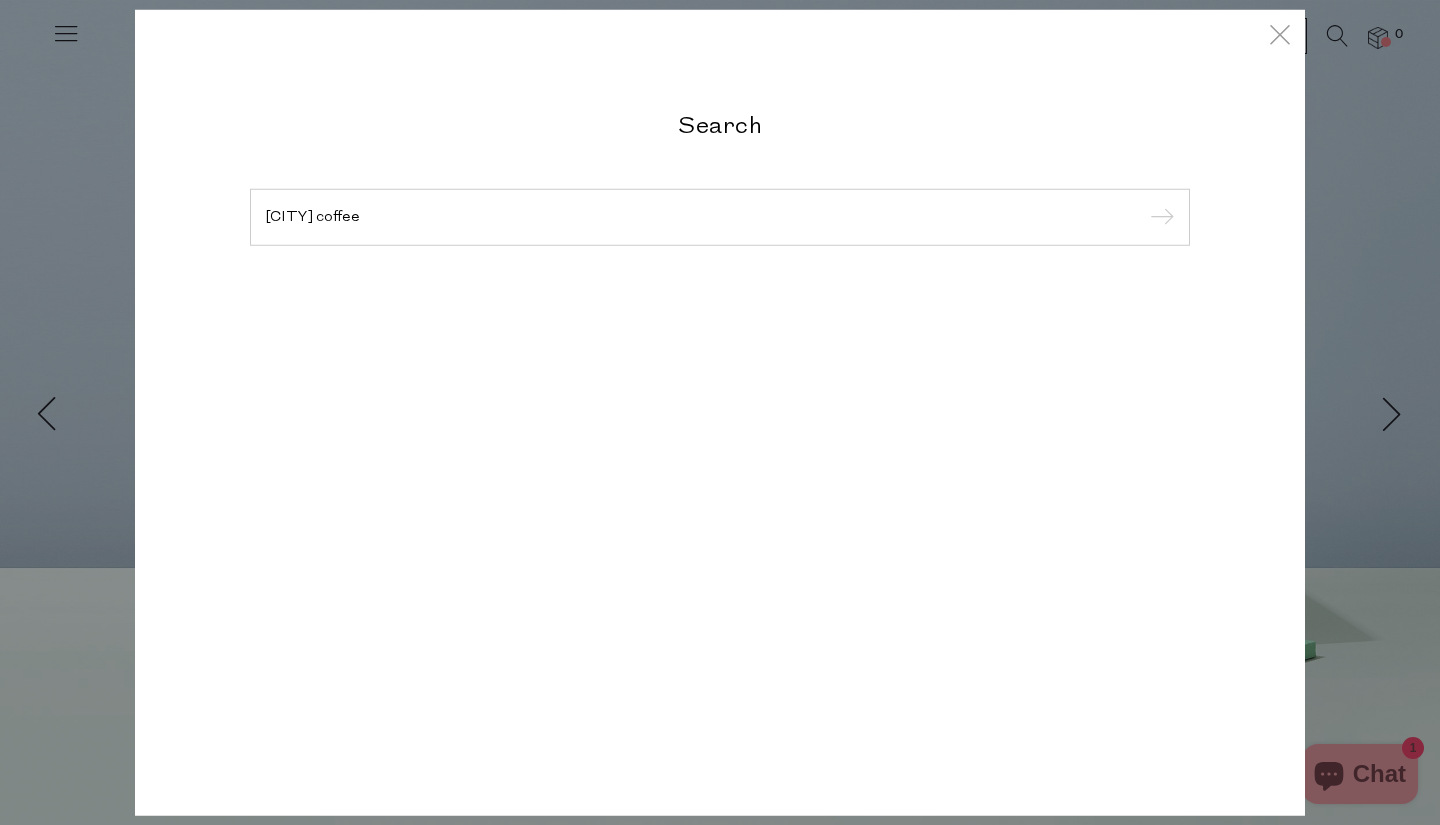 type on "byron bay coffee" 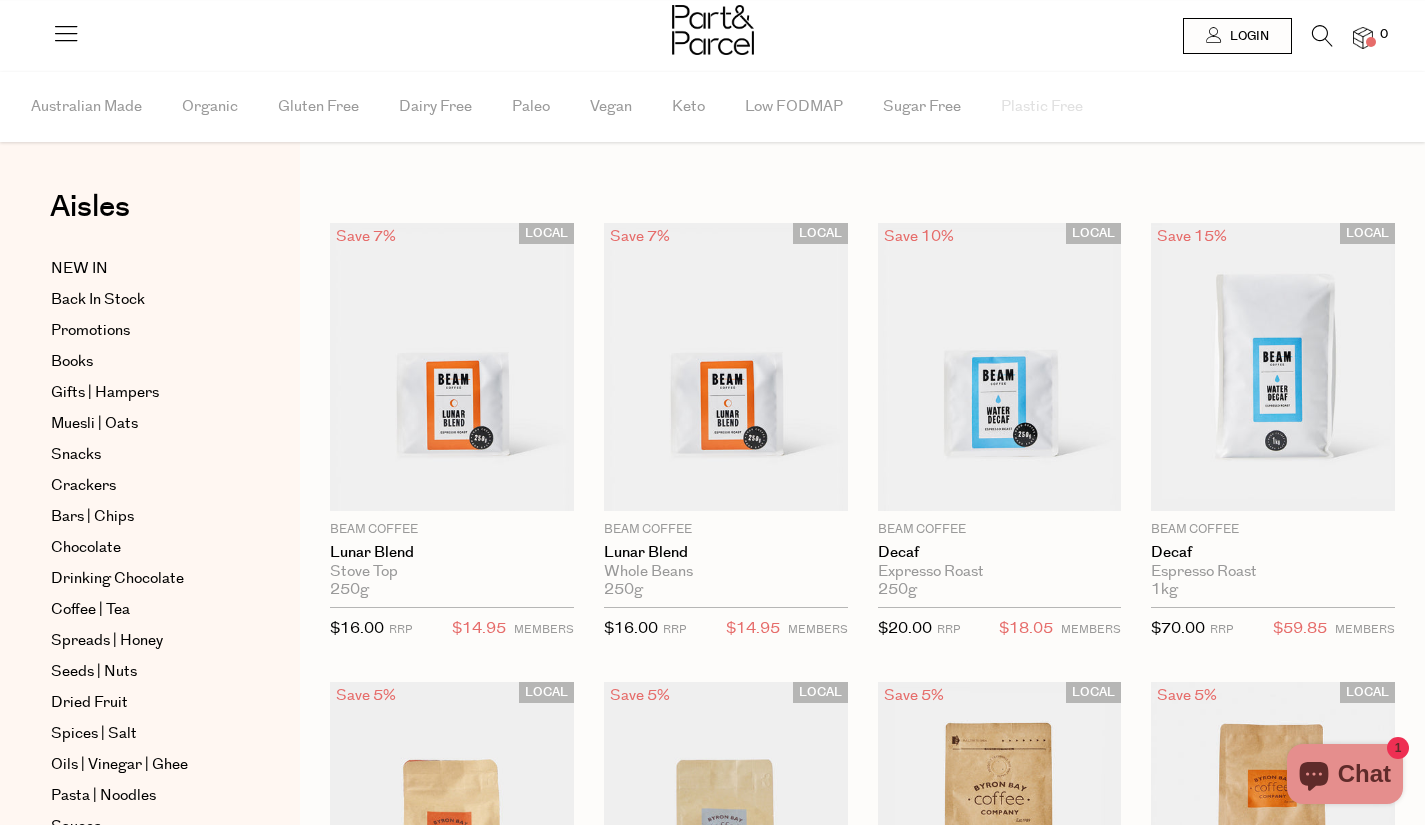 scroll, scrollTop: 0, scrollLeft: 0, axis: both 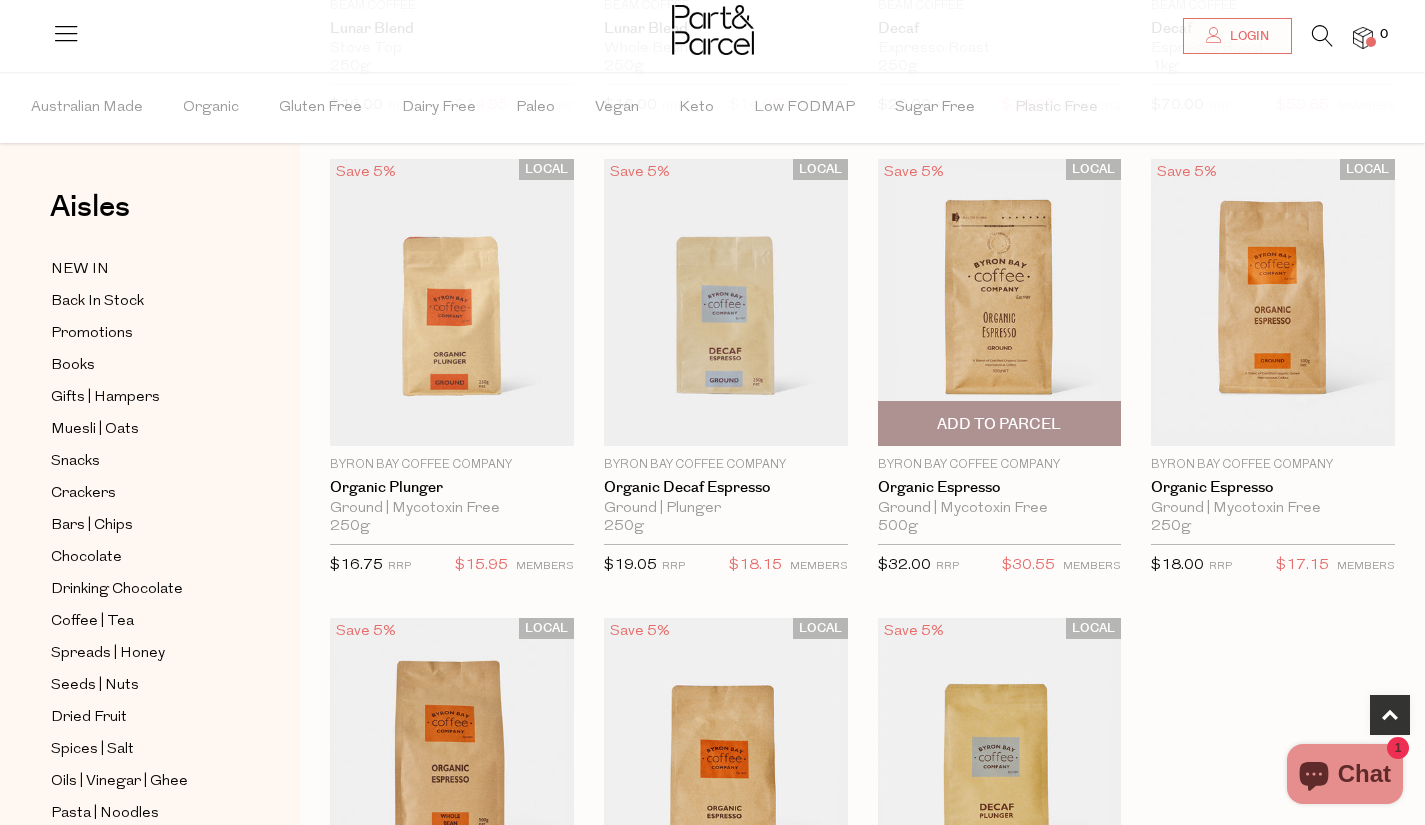 click at bounding box center (1000, 303) 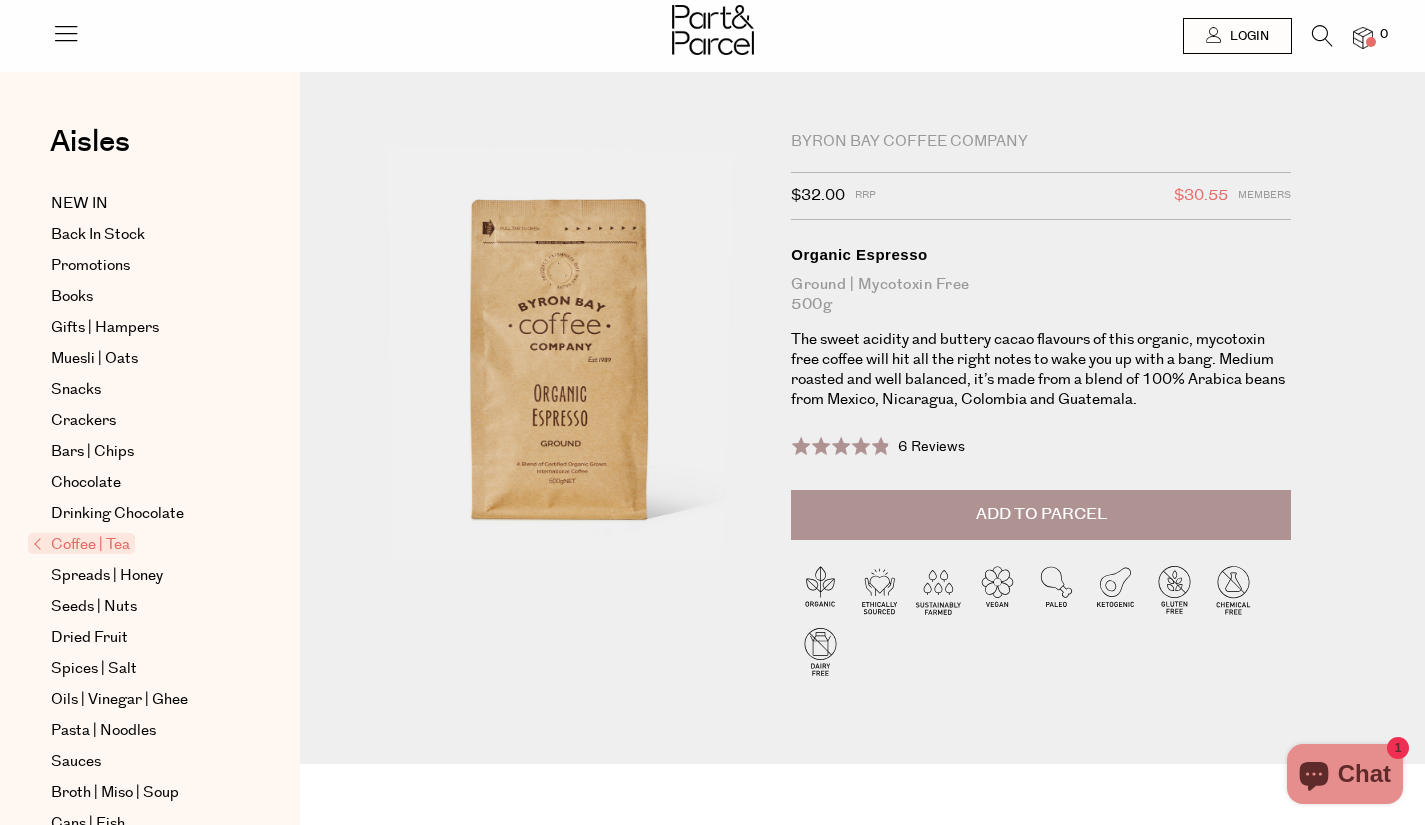 scroll, scrollTop: 0, scrollLeft: 0, axis: both 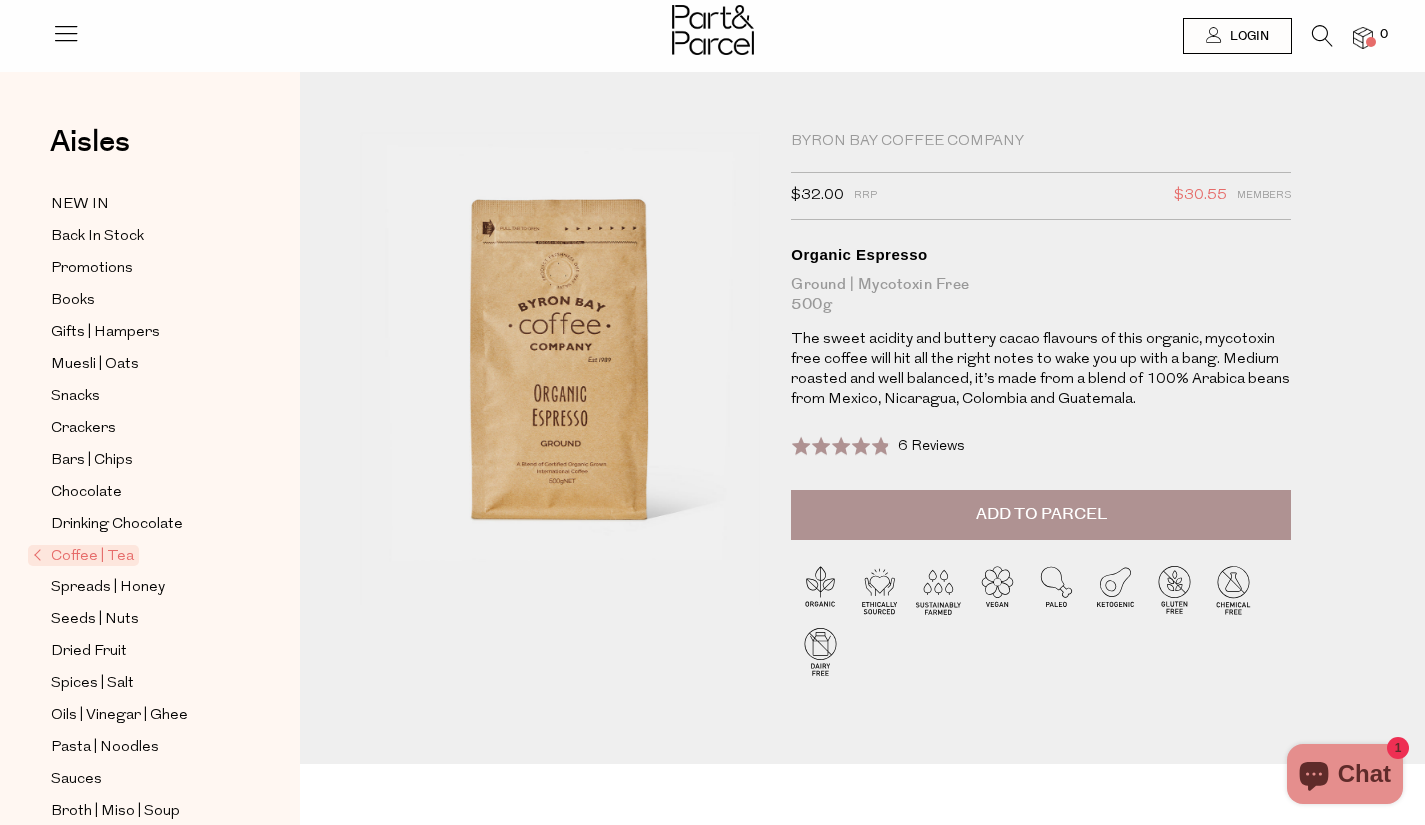click on "Add to Parcel" at bounding box center [1041, 514] 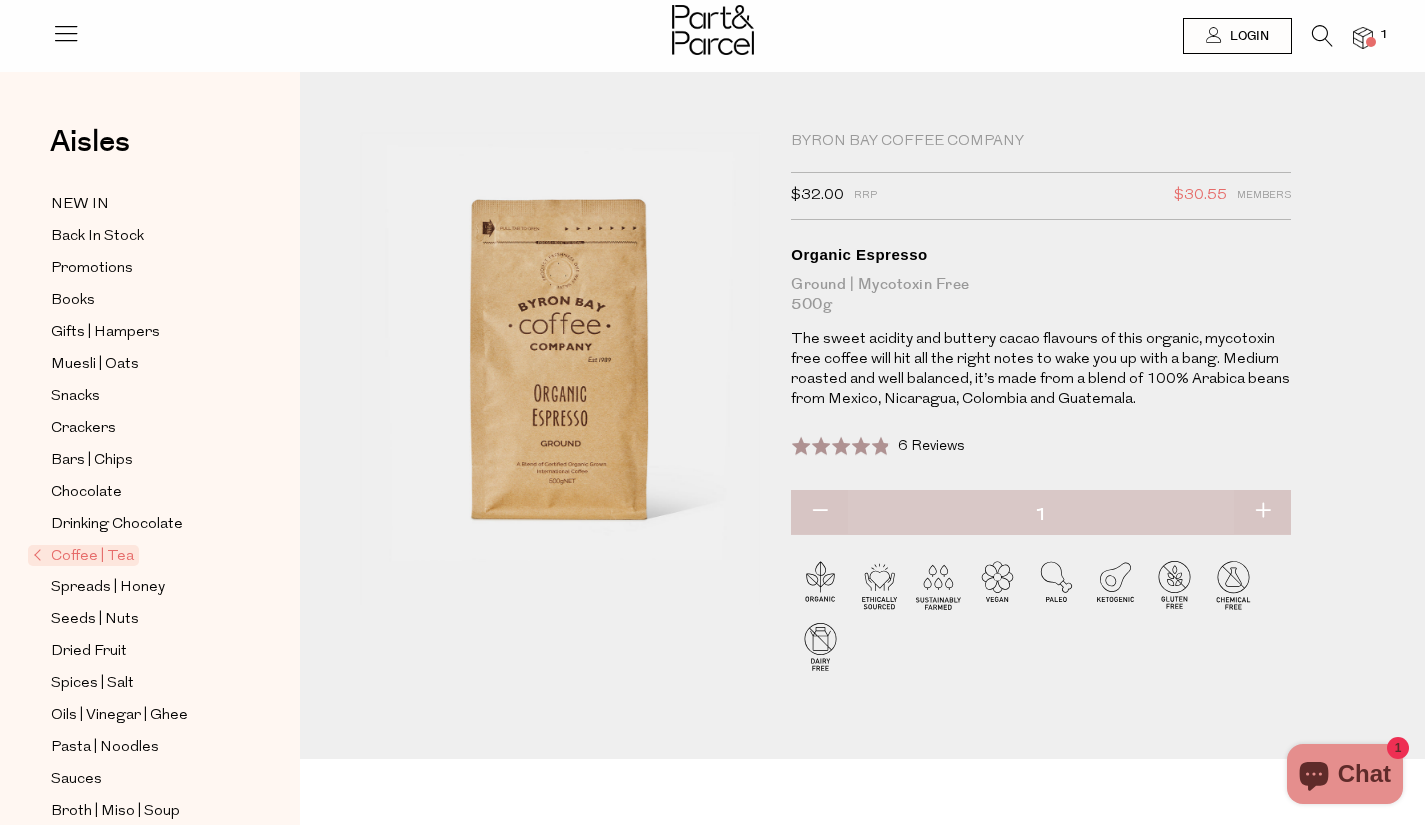 click at bounding box center [1322, 36] 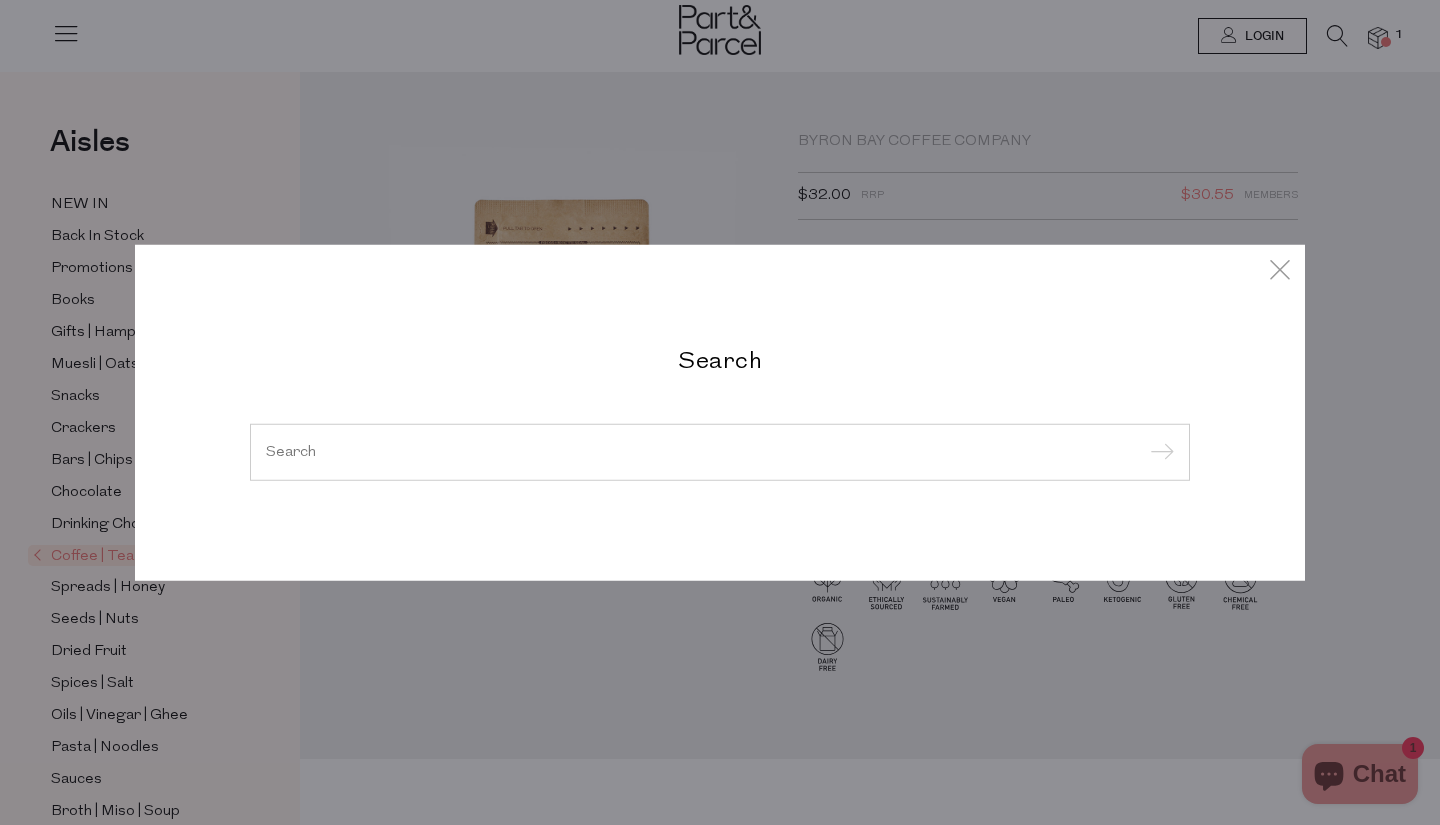 click at bounding box center (720, 451) 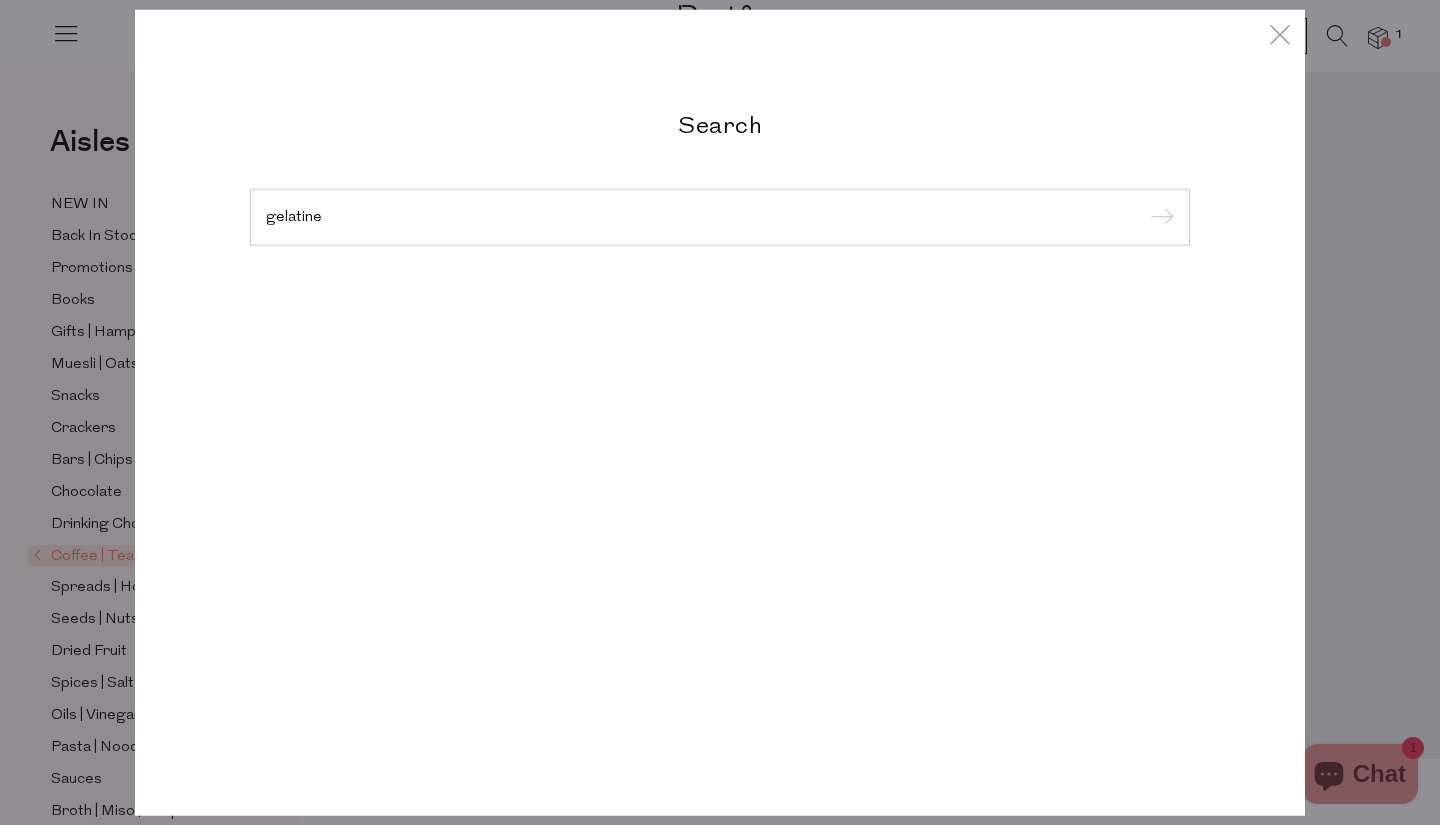 type on "gelatine" 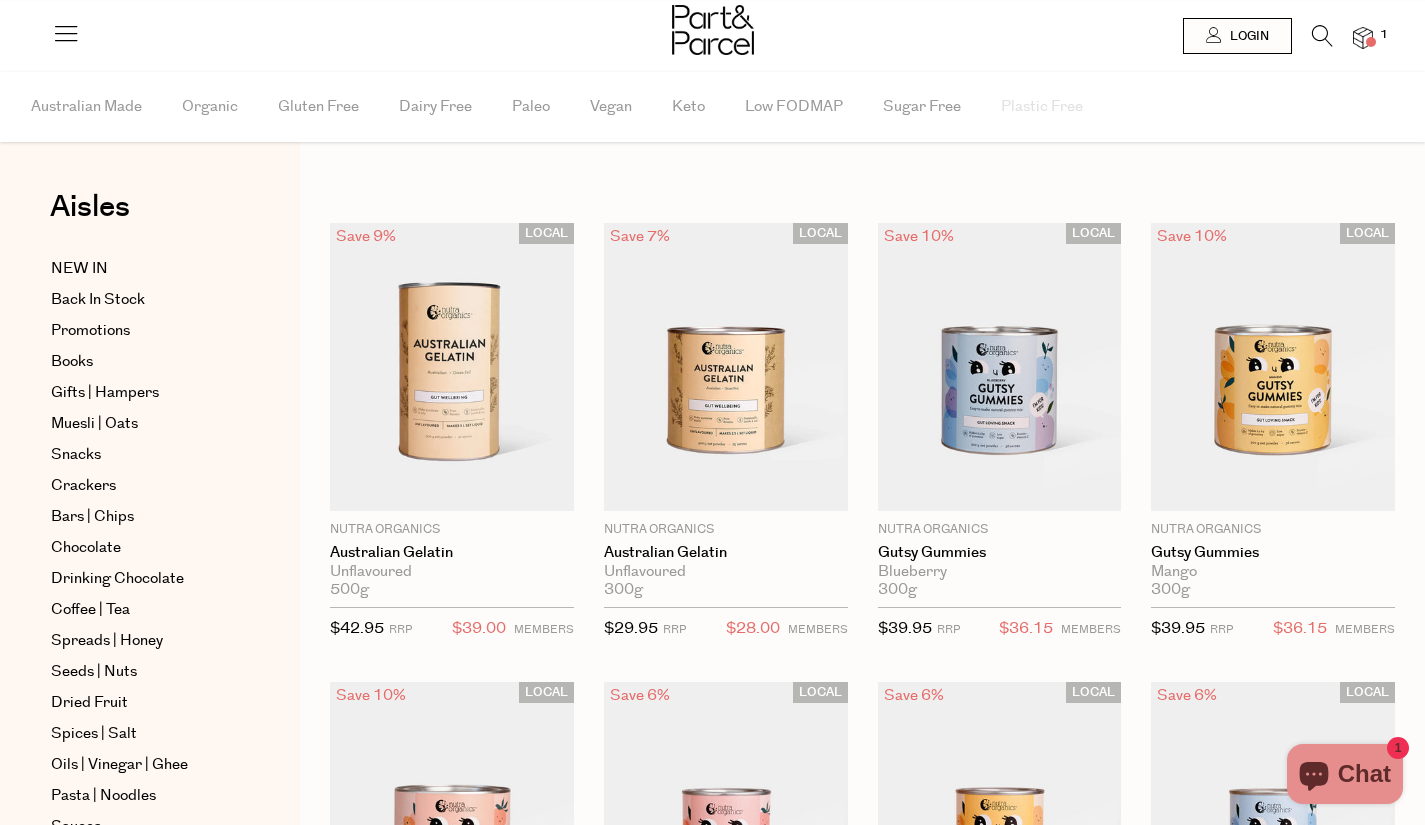 scroll, scrollTop: 0, scrollLeft: 0, axis: both 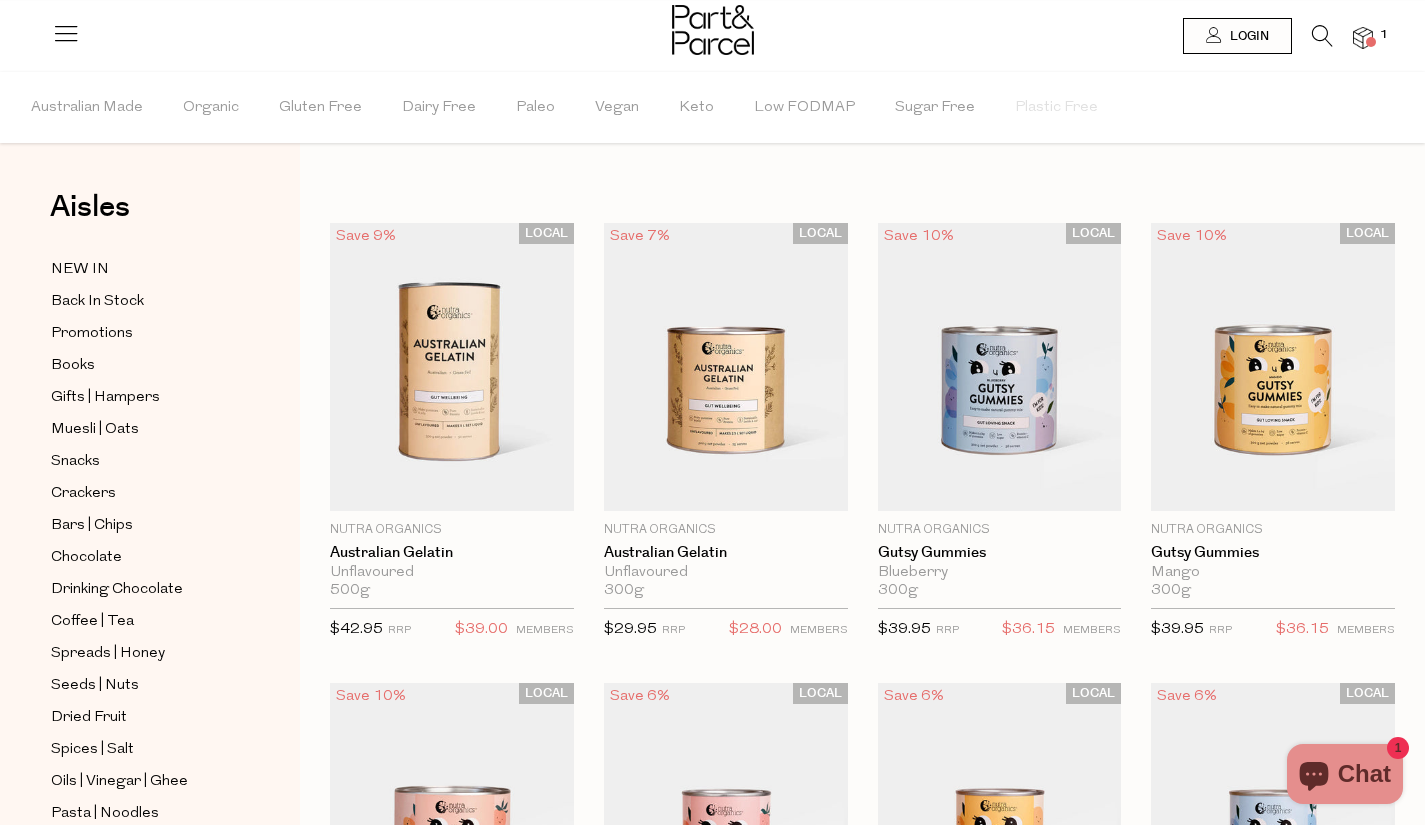 click at bounding box center [1322, 36] 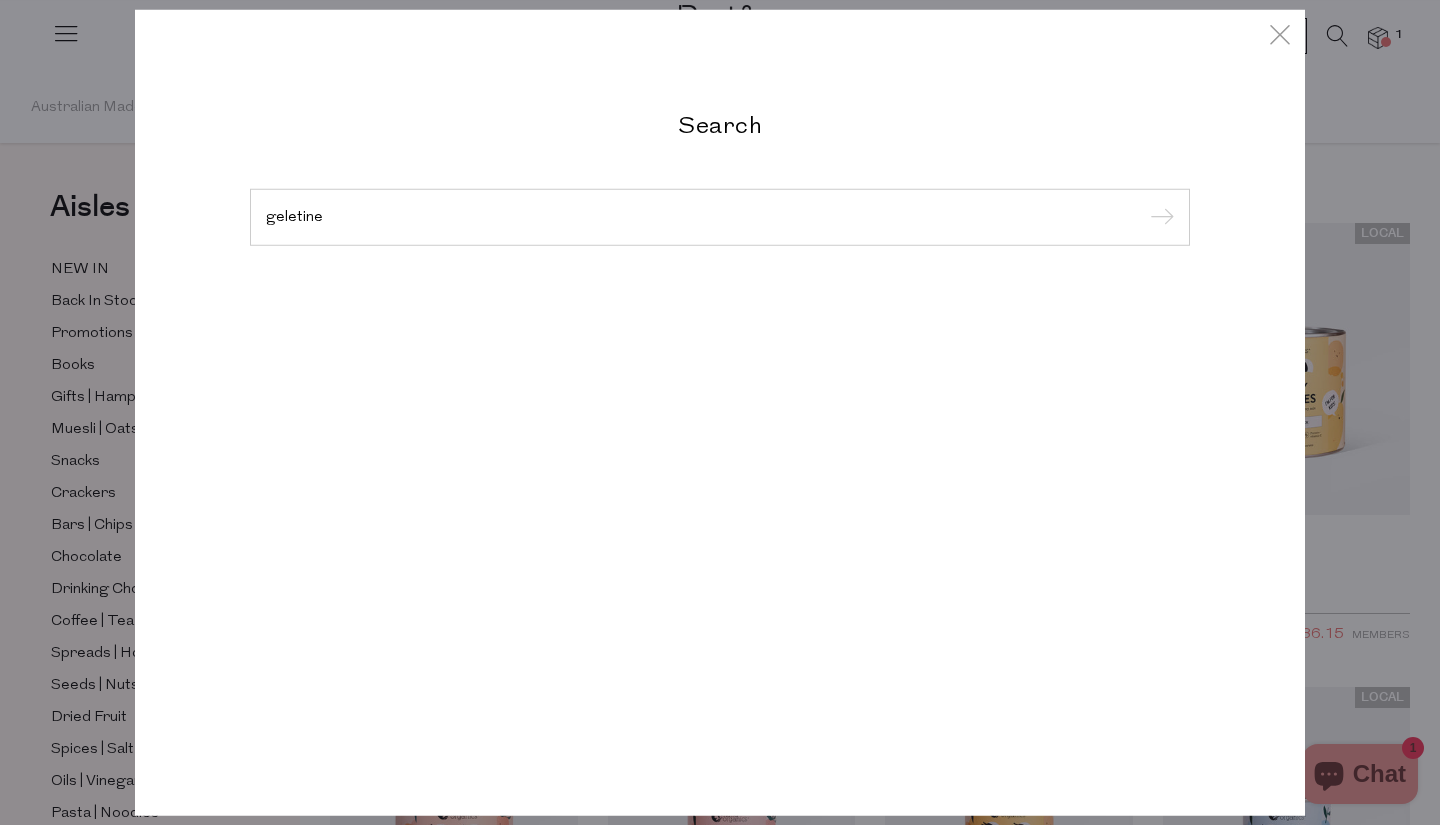 type on "geletine" 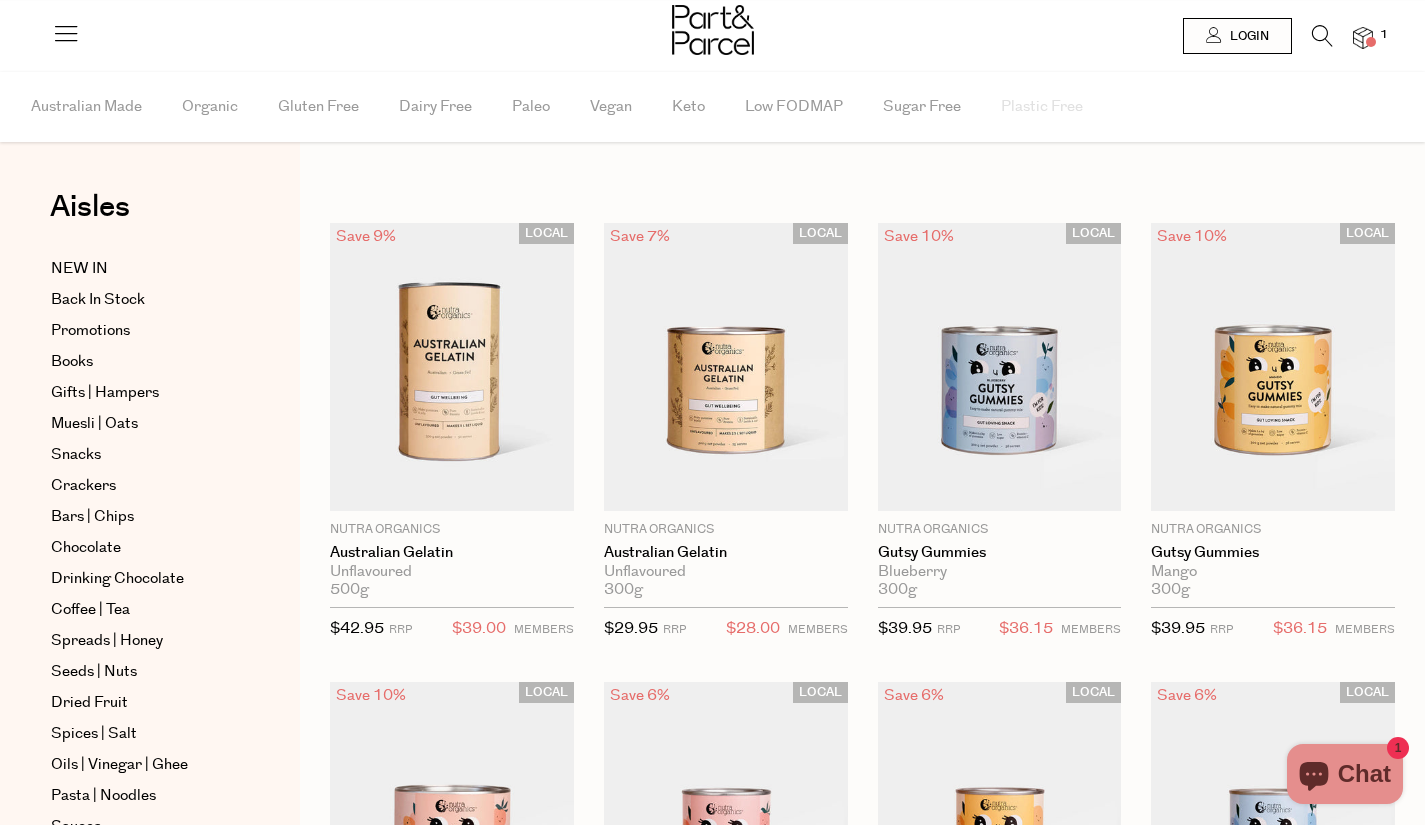 scroll, scrollTop: 0, scrollLeft: 0, axis: both 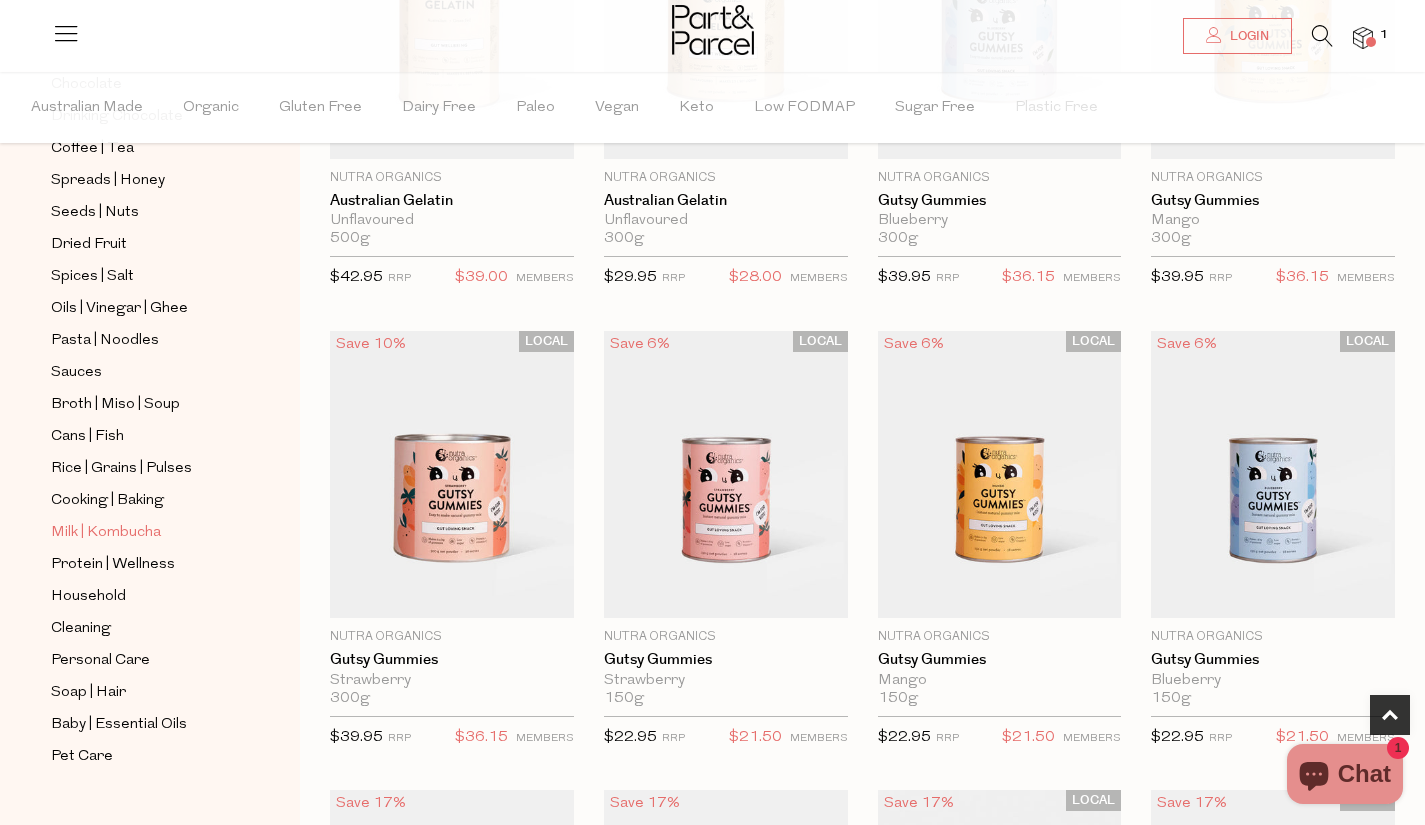 click on "Milk | Kombucha" at bounding box center (106, 533) 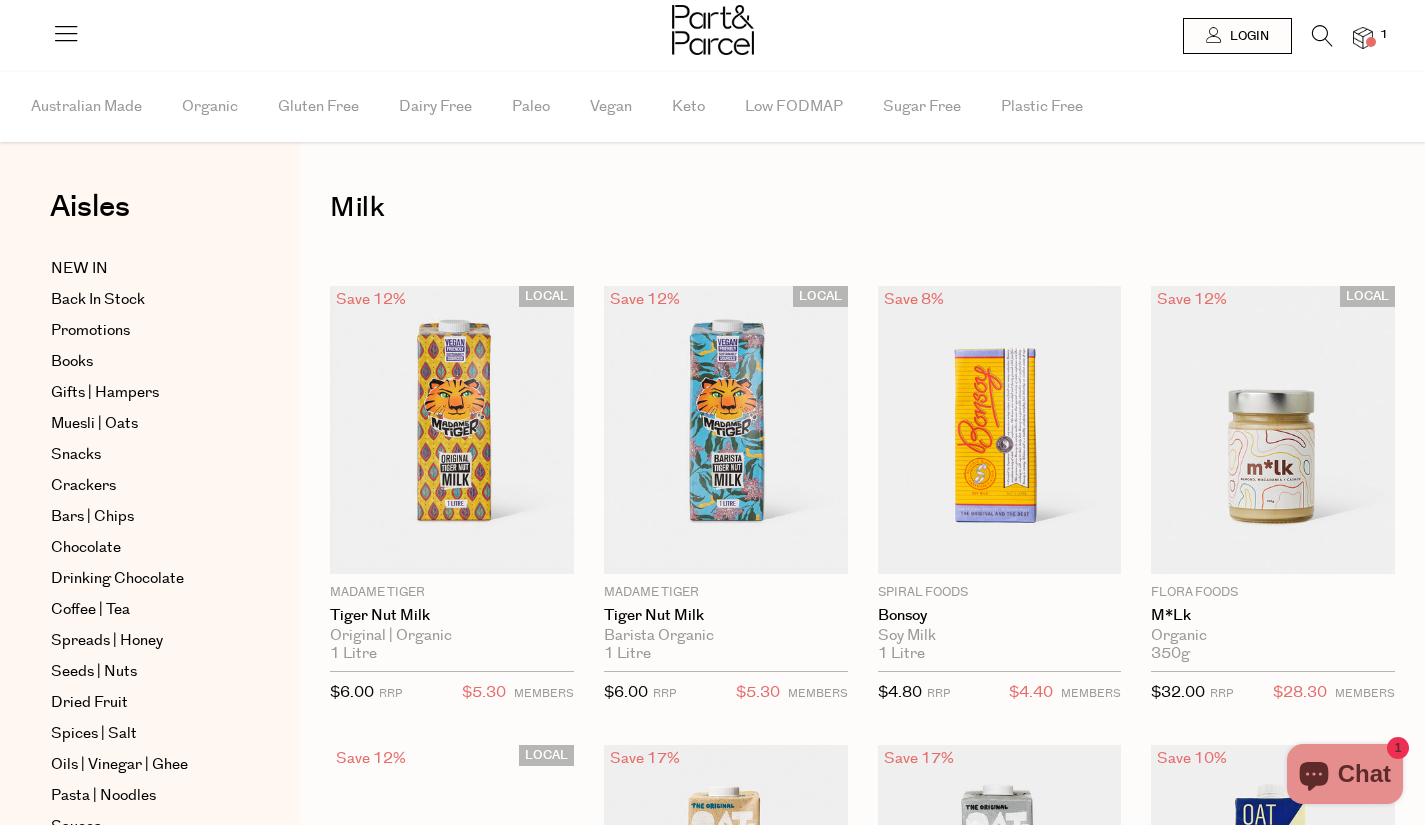 scroll, scrollTop: 0, scrollLeft: 0, axis: both 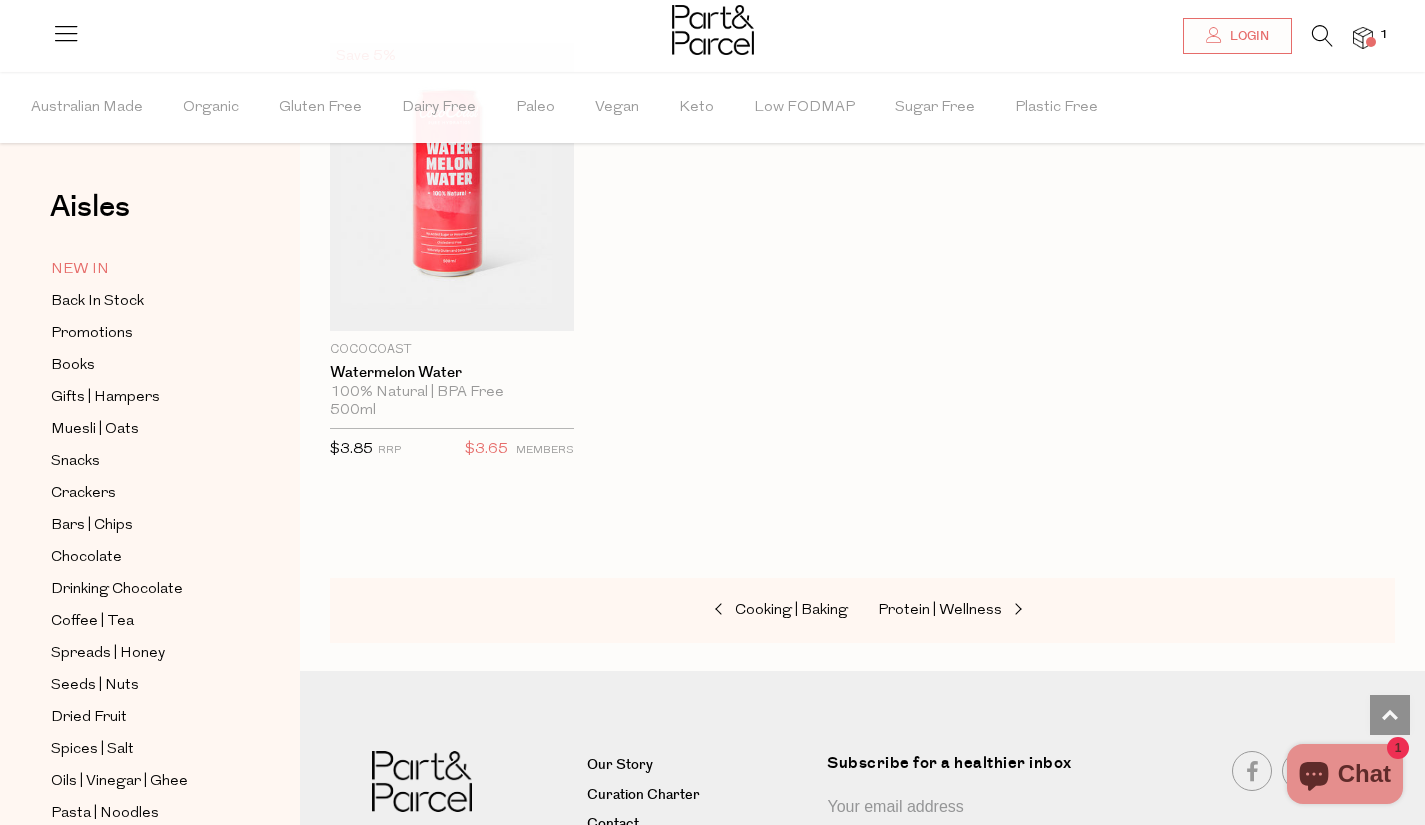 click on "NEW IN" at bounding box center (80, 270) 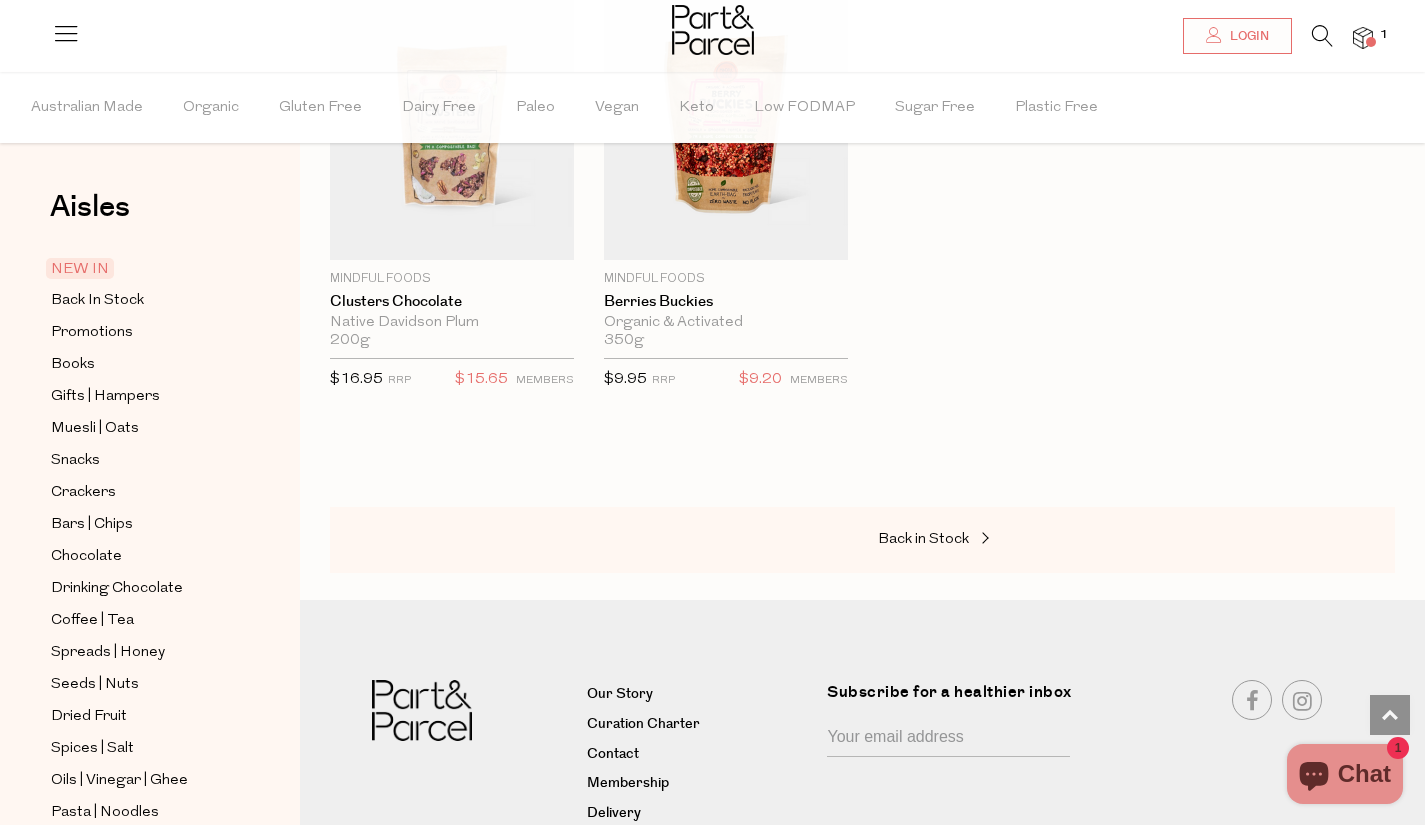 scroll, scrollTop: 3091, scrollLeft: 0, axis: vertical 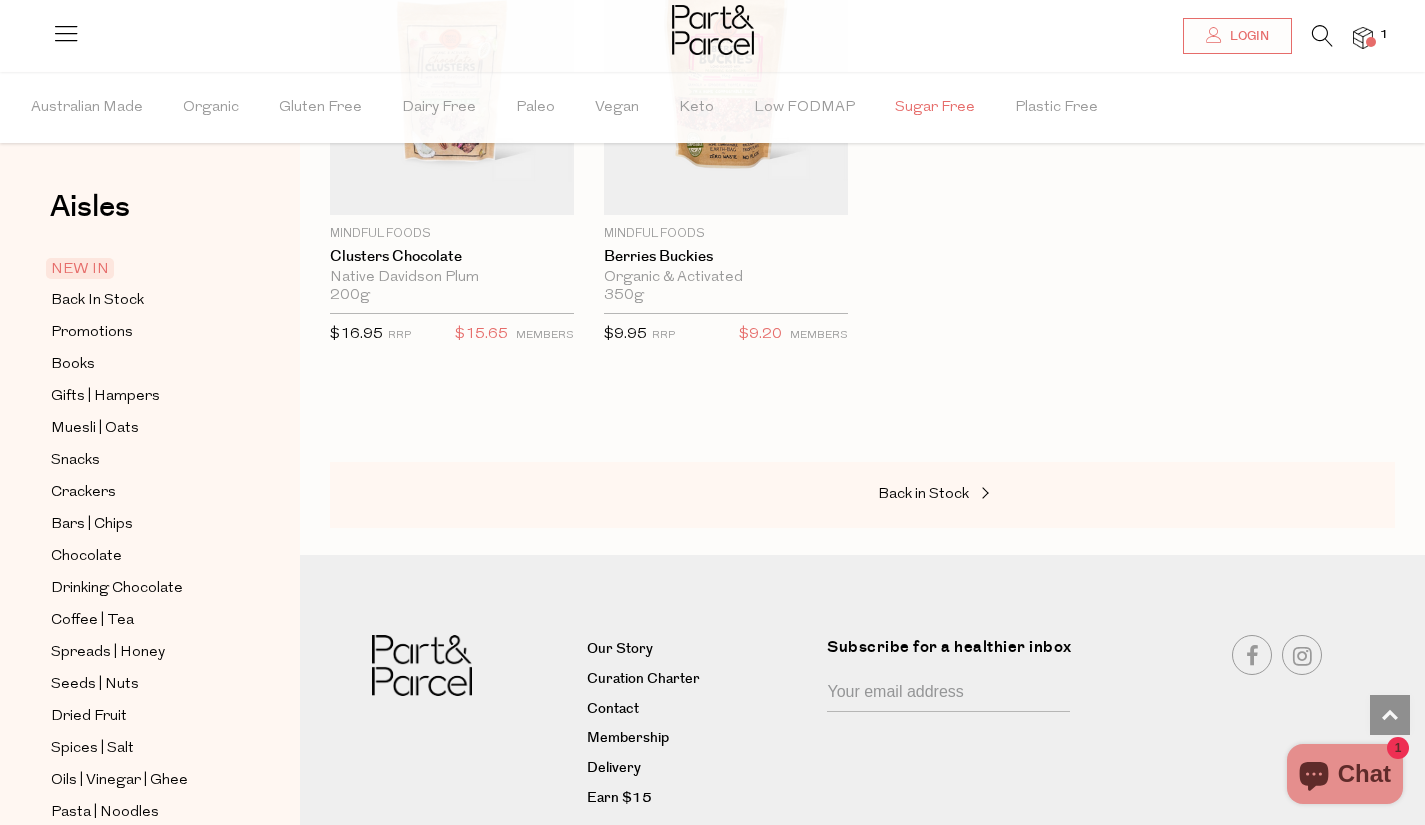 click on "Sugar Free" at bounding box center (935, 108) 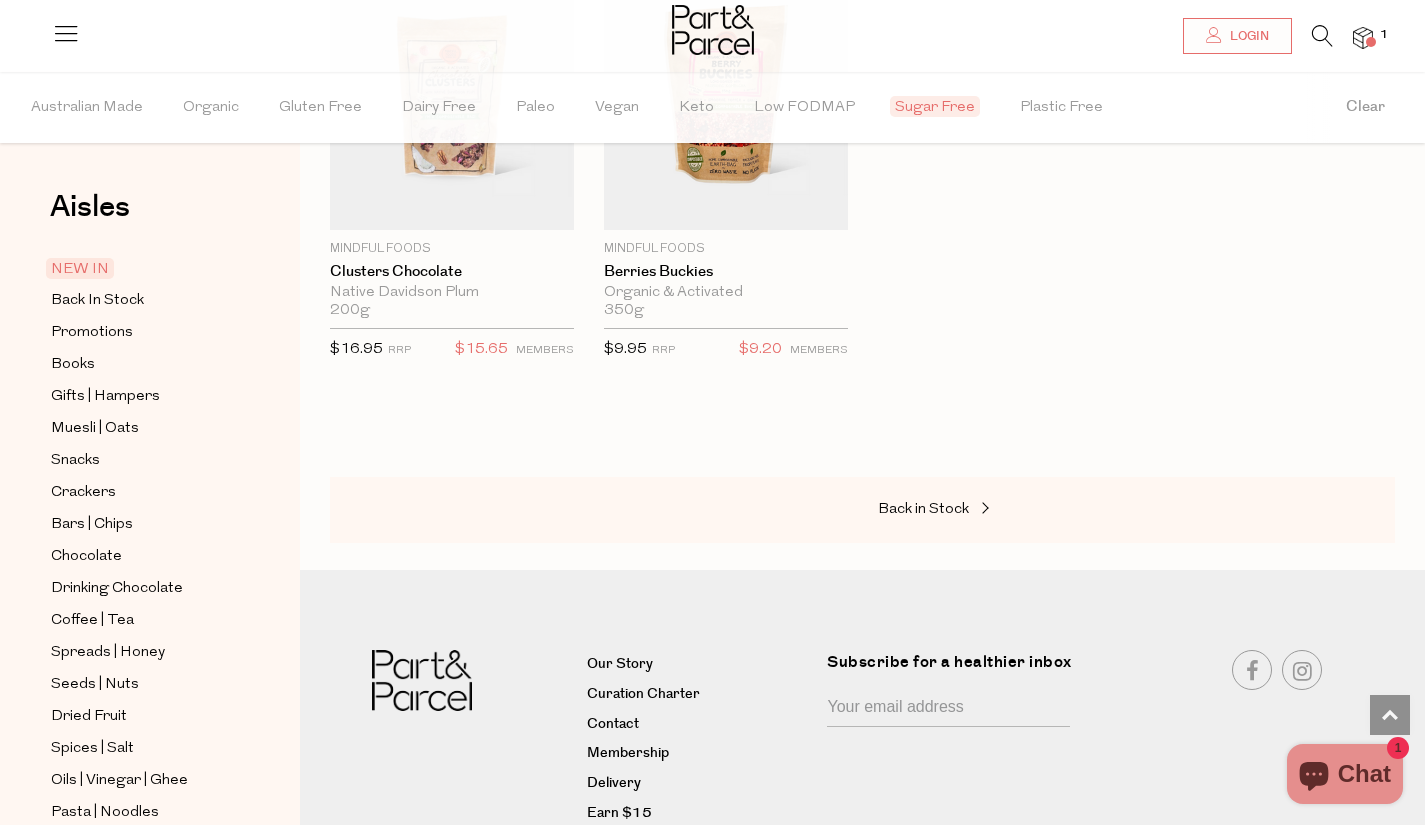 scroll, scrollTop: 3153, scrollLeft: 0, axis: vertical 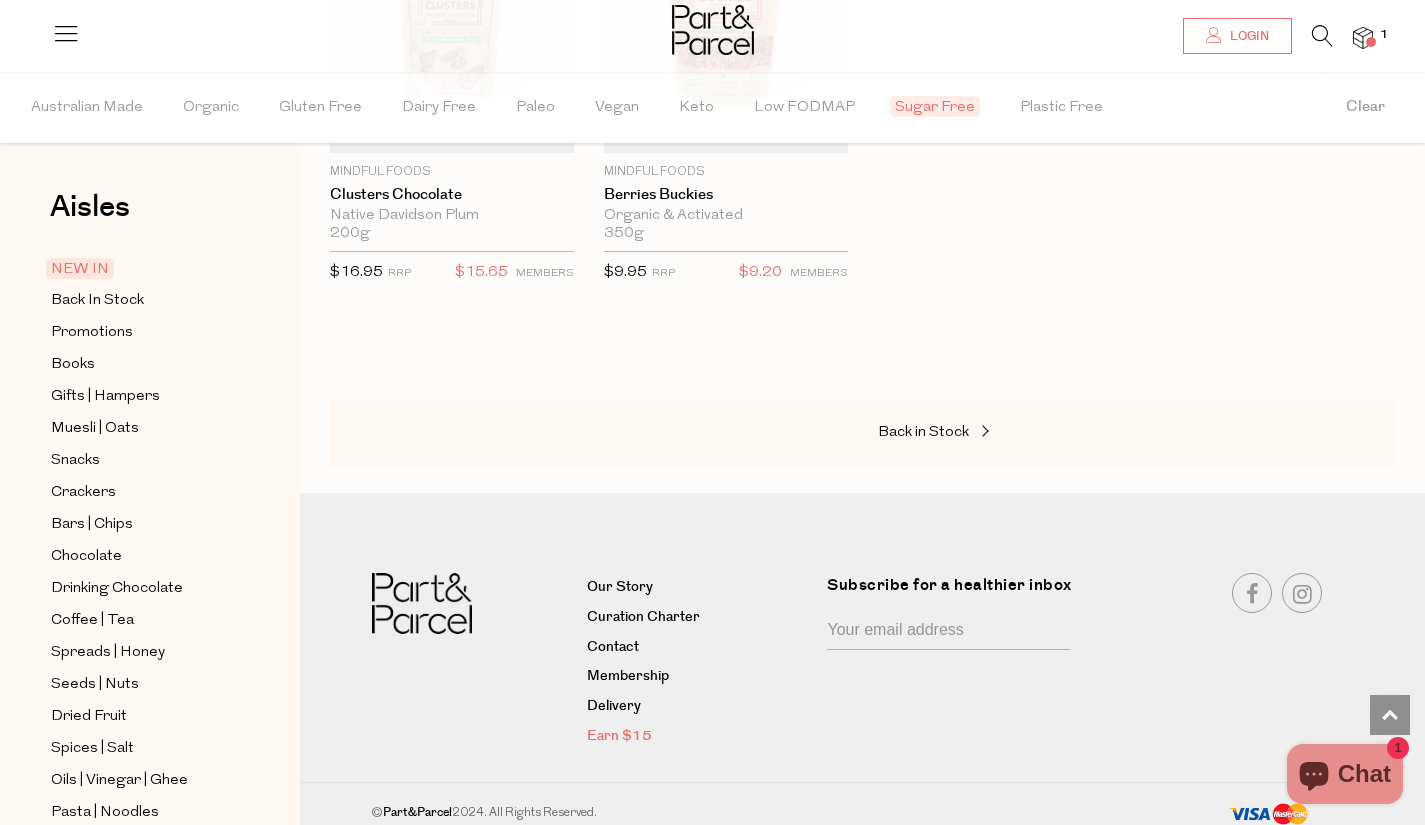 click on "Earn $15" at bounding box center (699, 737) 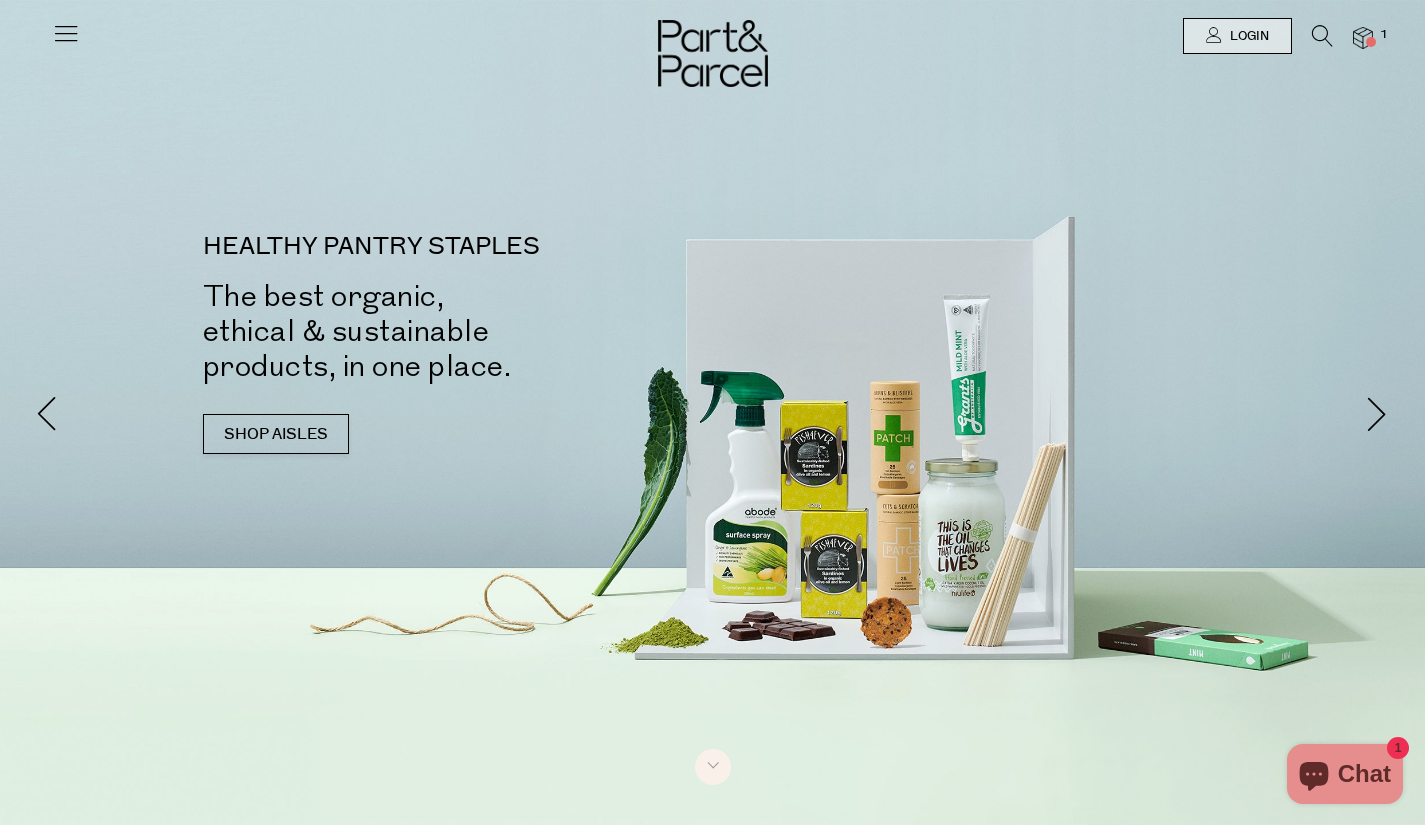 scroll, scrollTop: 0, scrollLeft: 0, axis: both 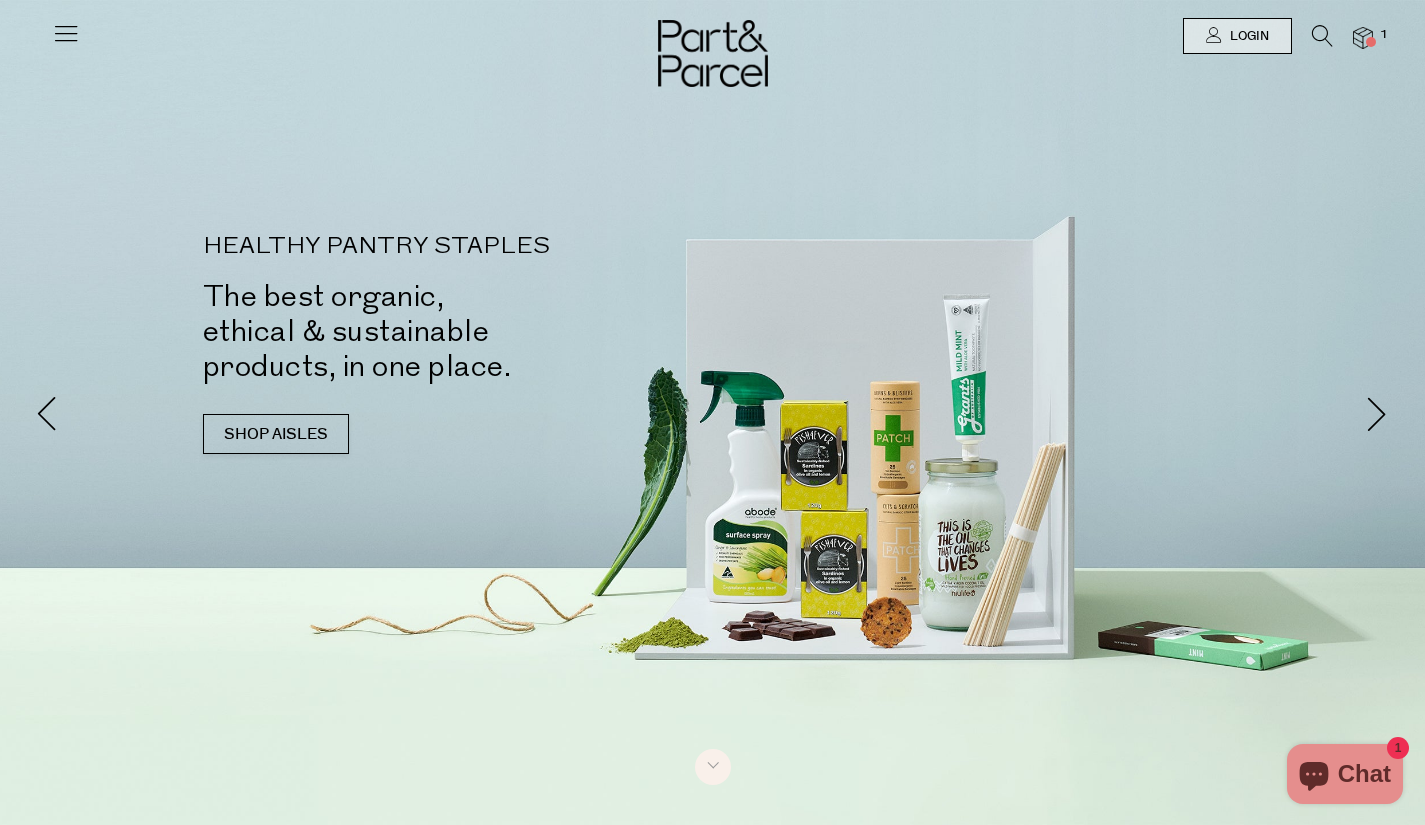 click at bounding box center (1363, 38) 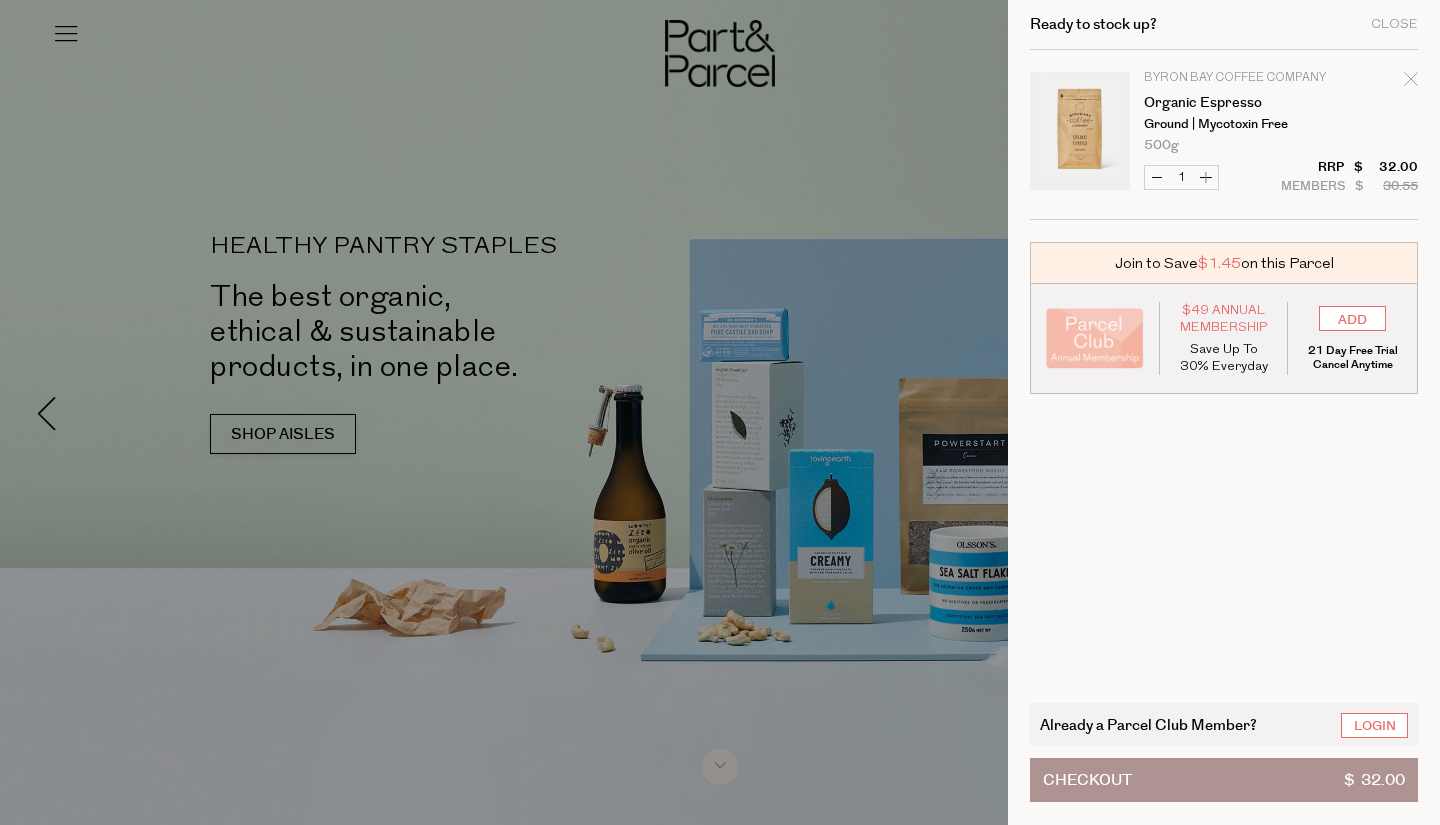click on "Checkout $ 32.00" at bounding box center (1224, 780) 